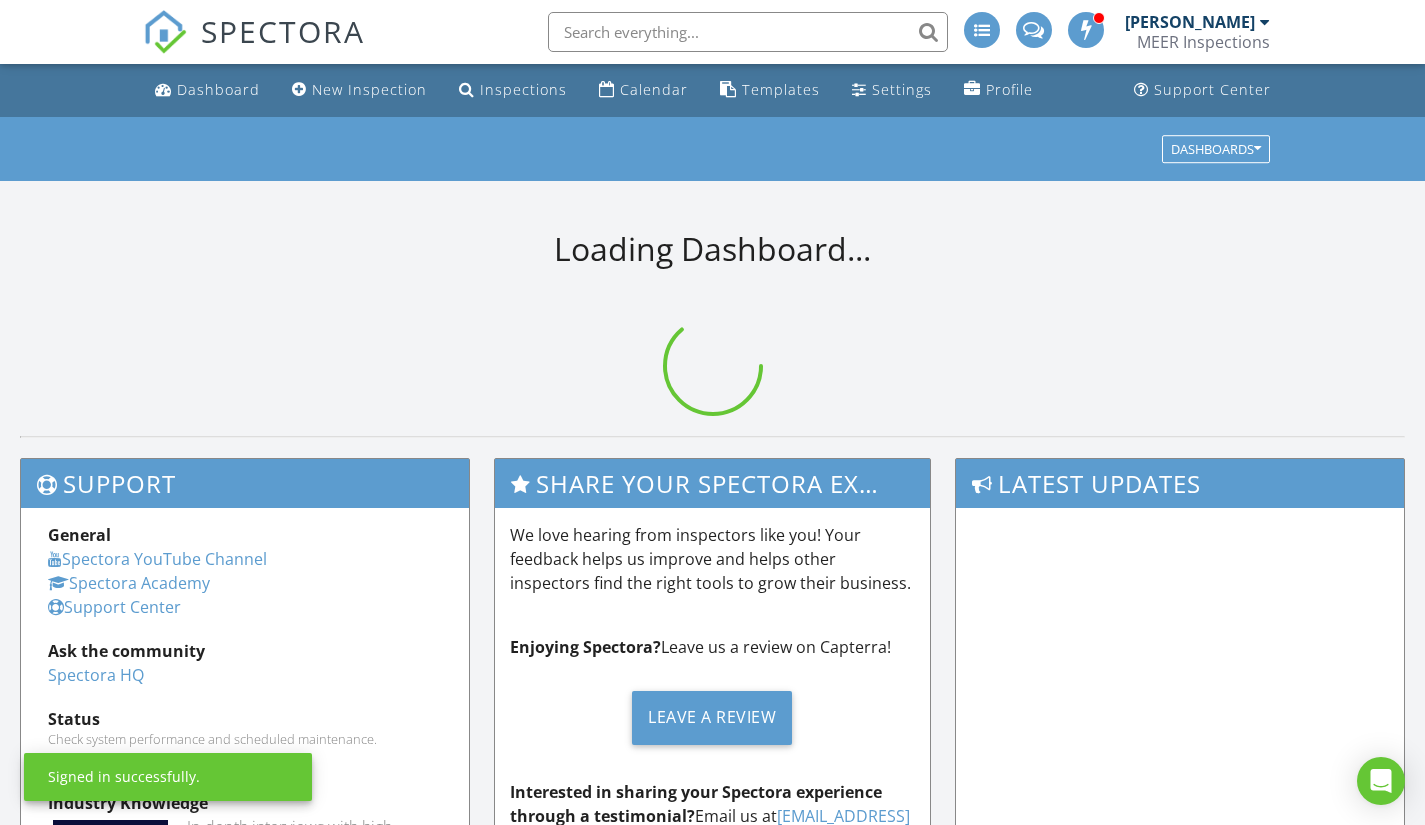 scroll, scrollTop: 0, scrollLeft: 0, axis: both 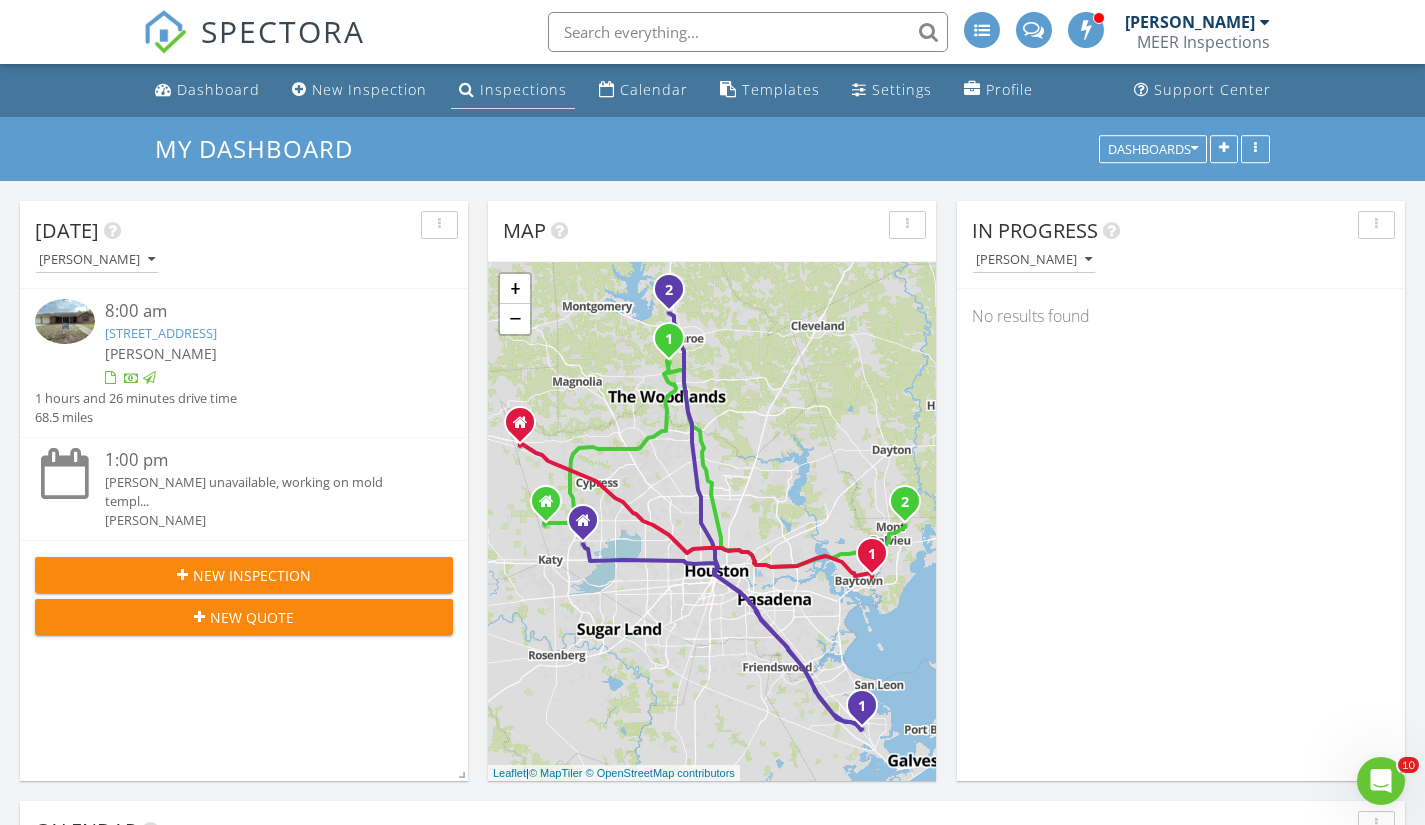click on "Inspections" at bounding box center [523, 89] 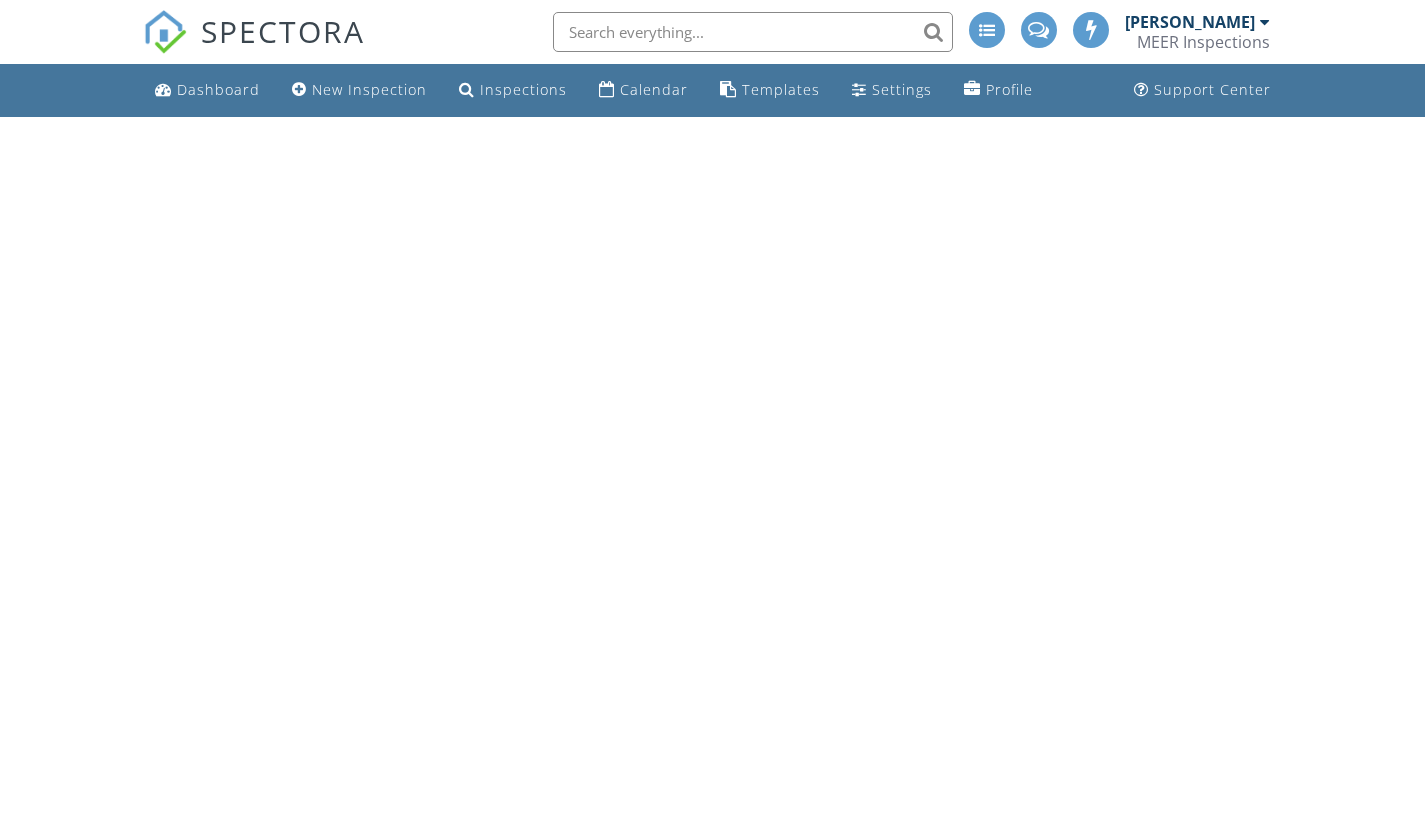 scroll, scrollTop: 0, scrollLeft: 0, axis: both 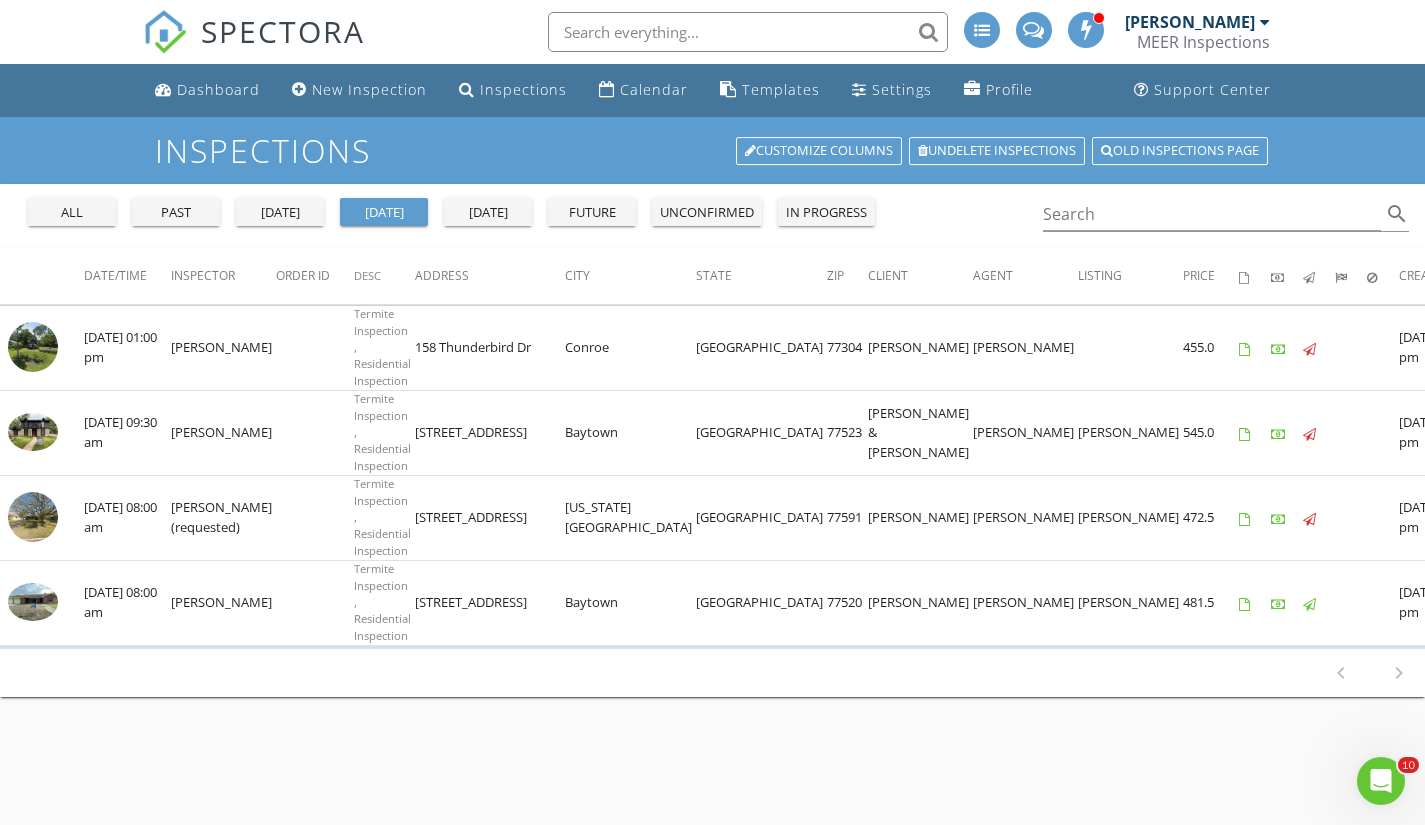 click on "past" at bounding box center (176, 213) 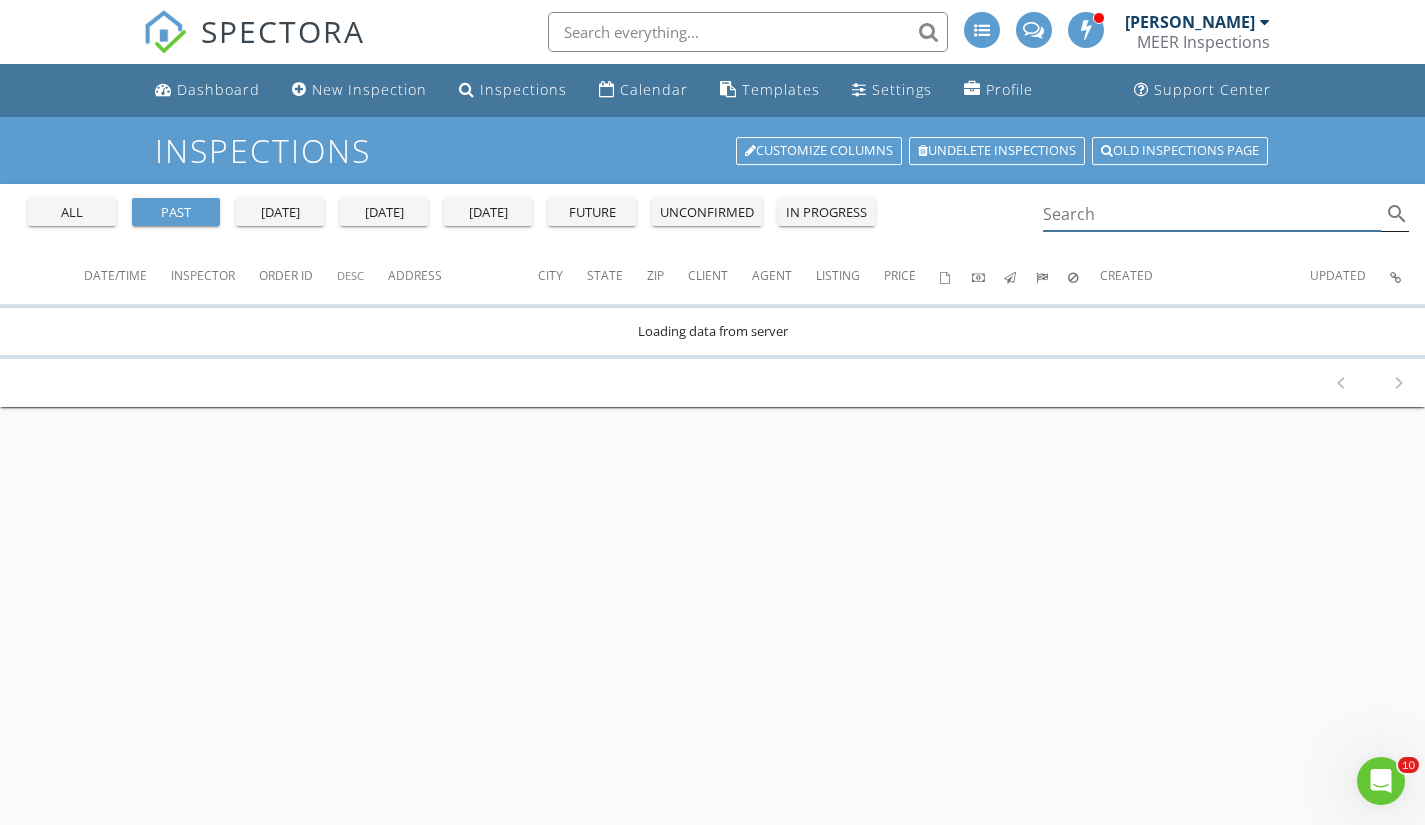click at bounding box center (1212, 214) 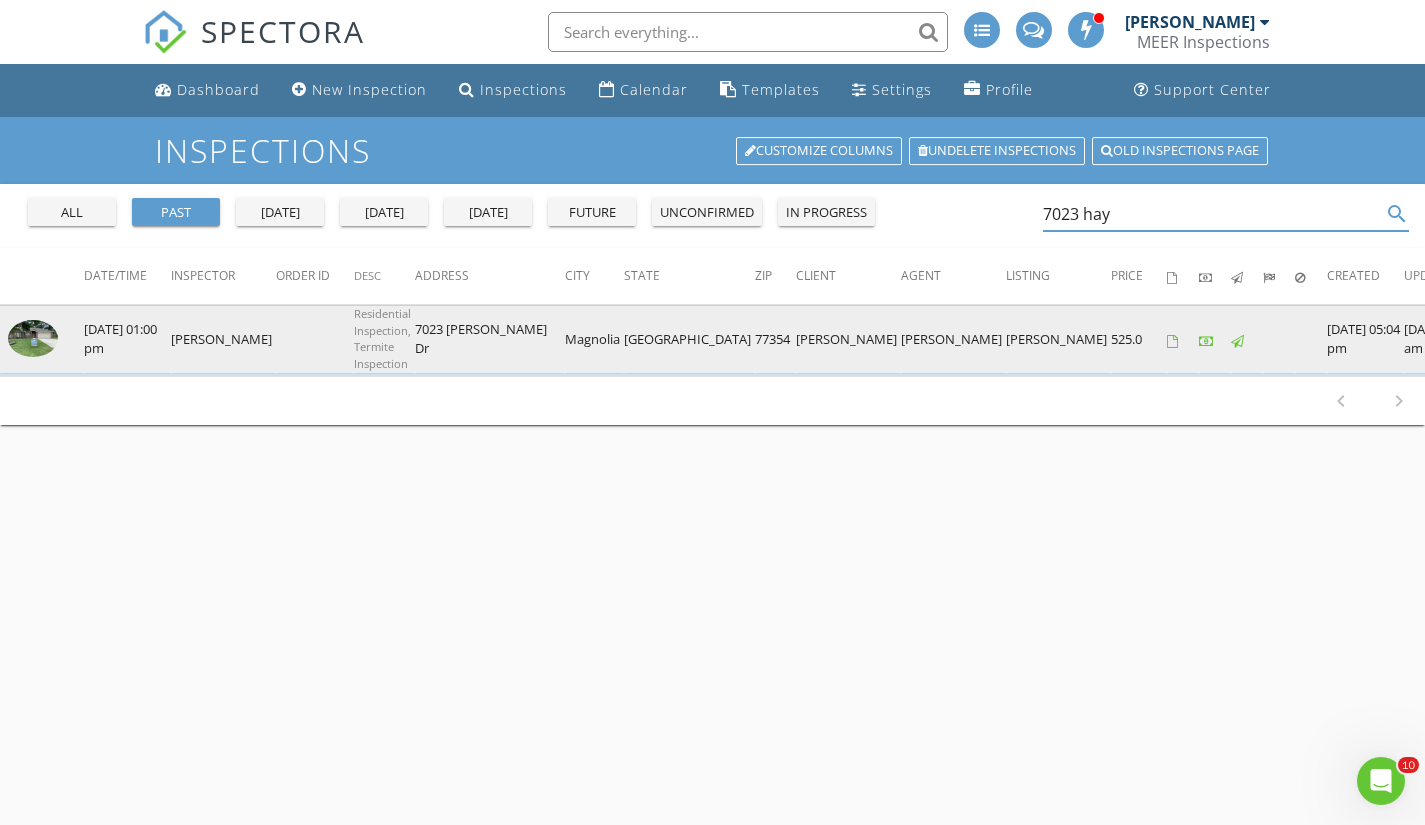 type on "7023 hay" 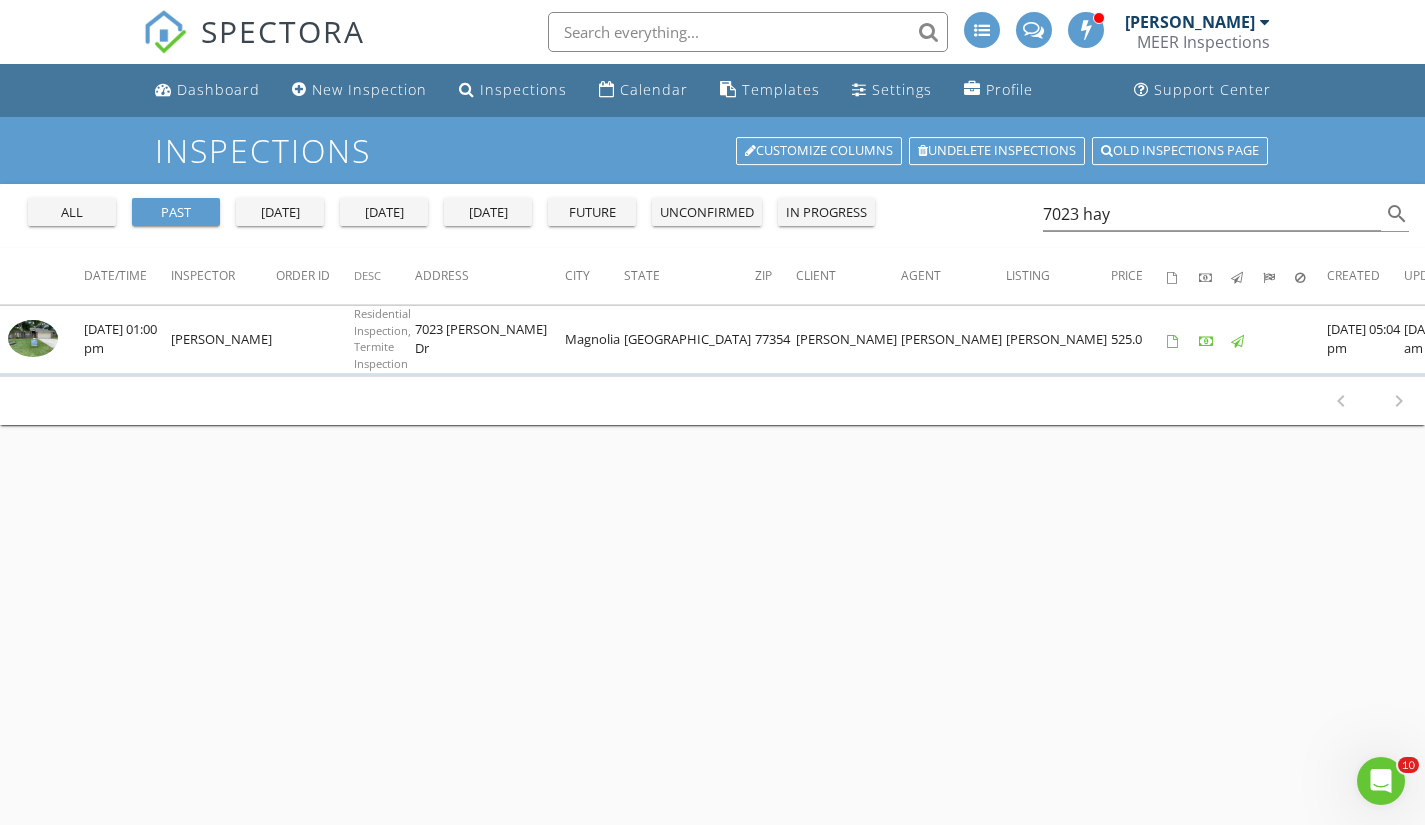 click on "[PERSON_NAME]" at bounding box center (1190, 22) 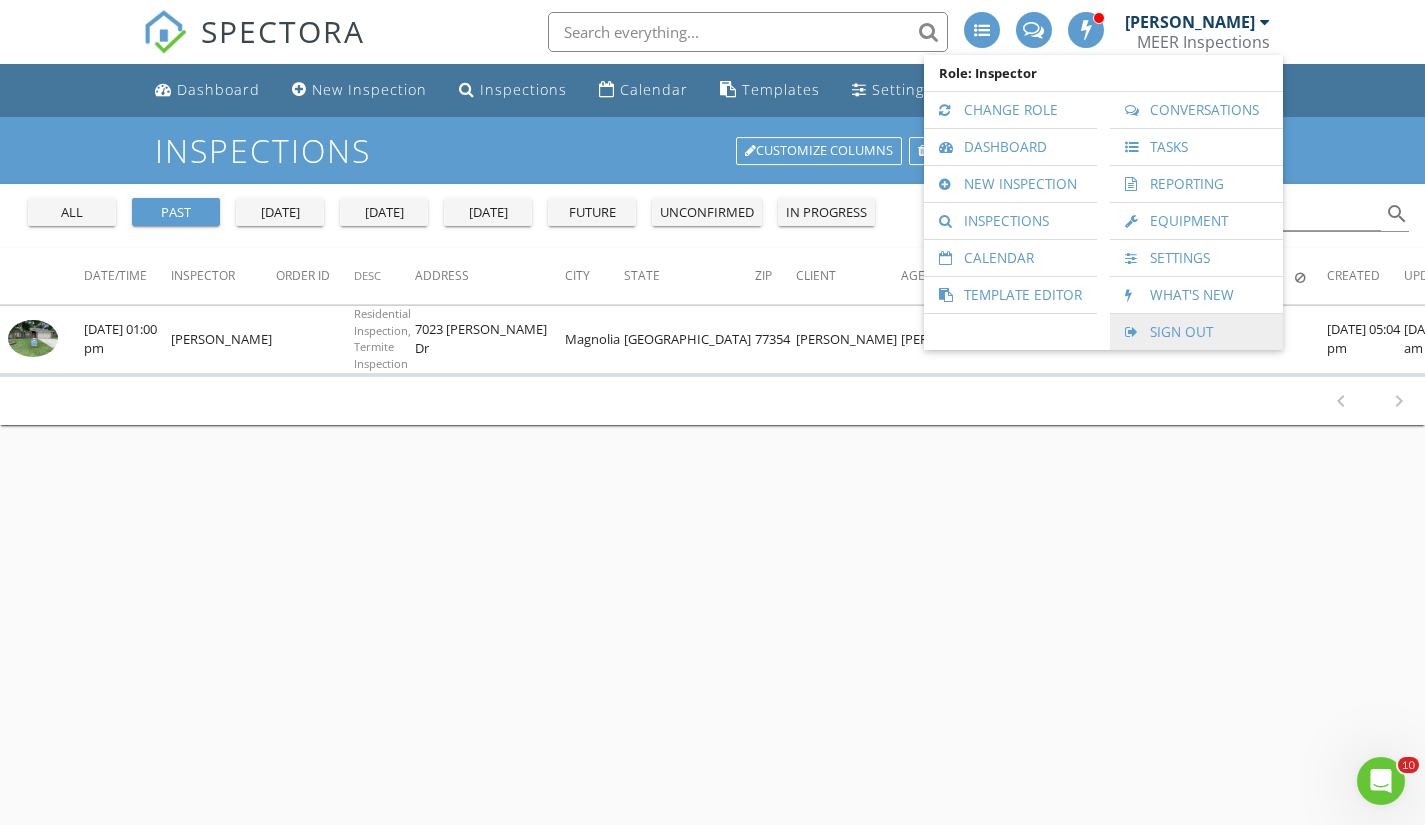 click on "Sign Out" at bounding box center (1196, 332) 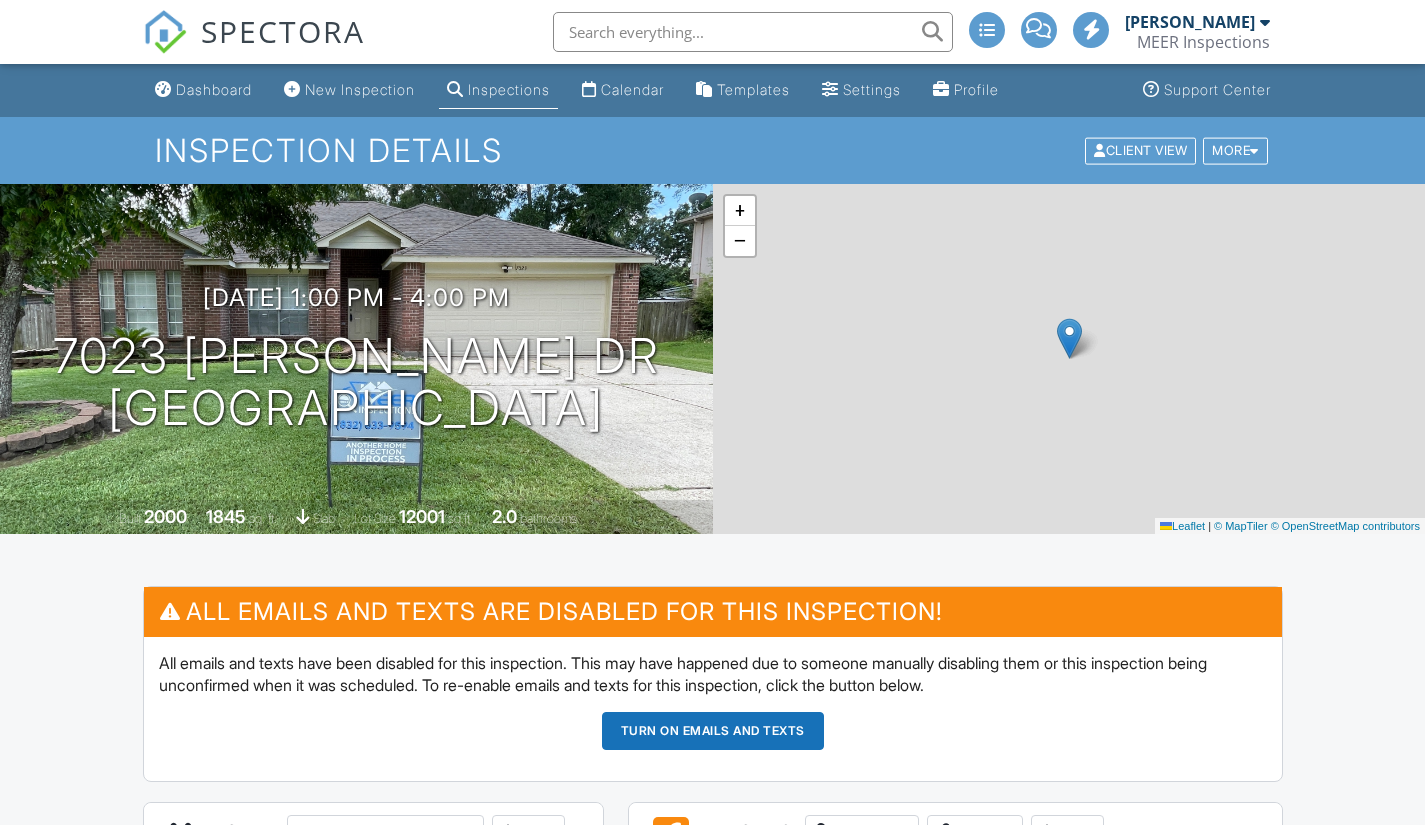 scroll, scrollTop: 0, scrollLeft: 0, axis: both 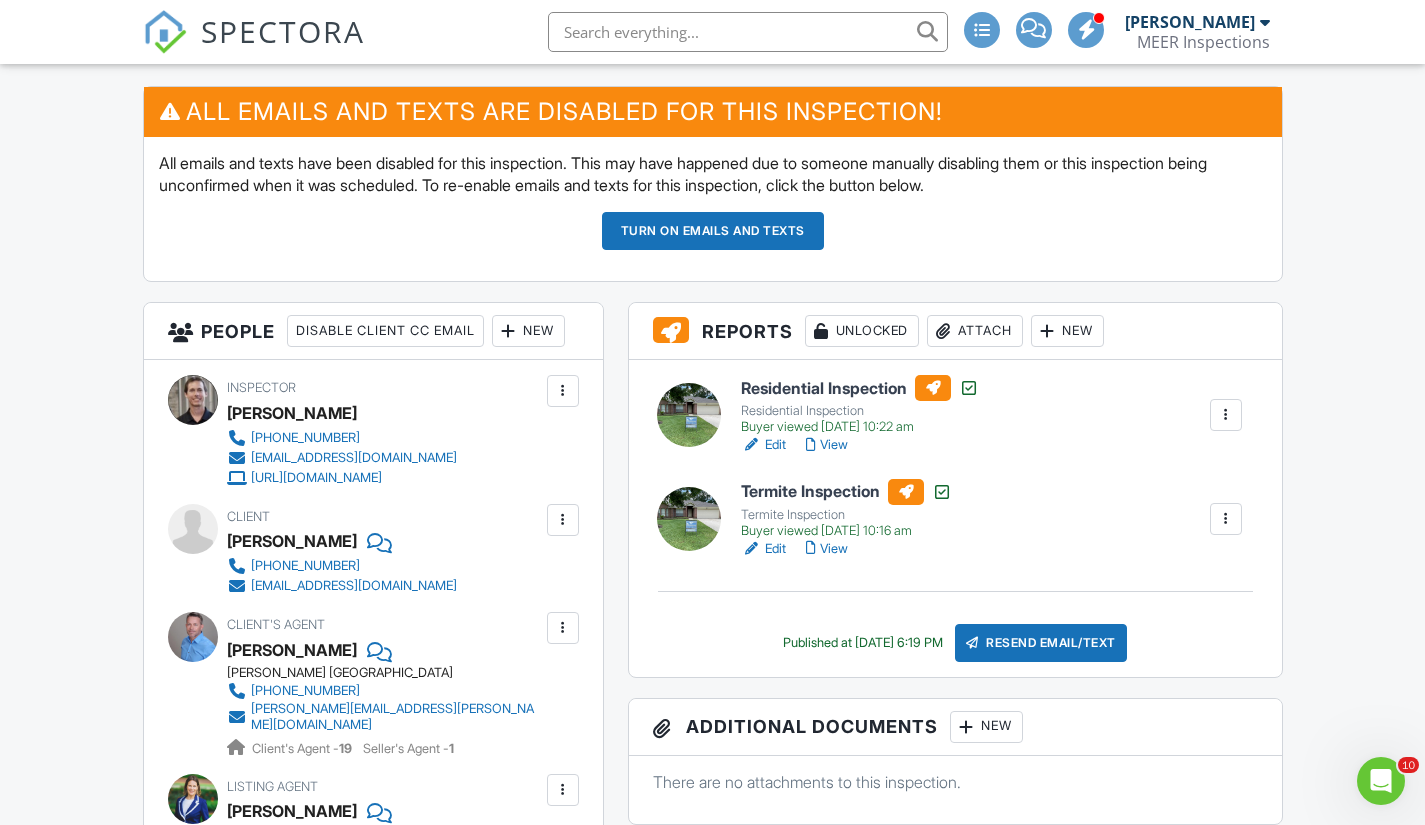 click at bounding box center (689, 519) 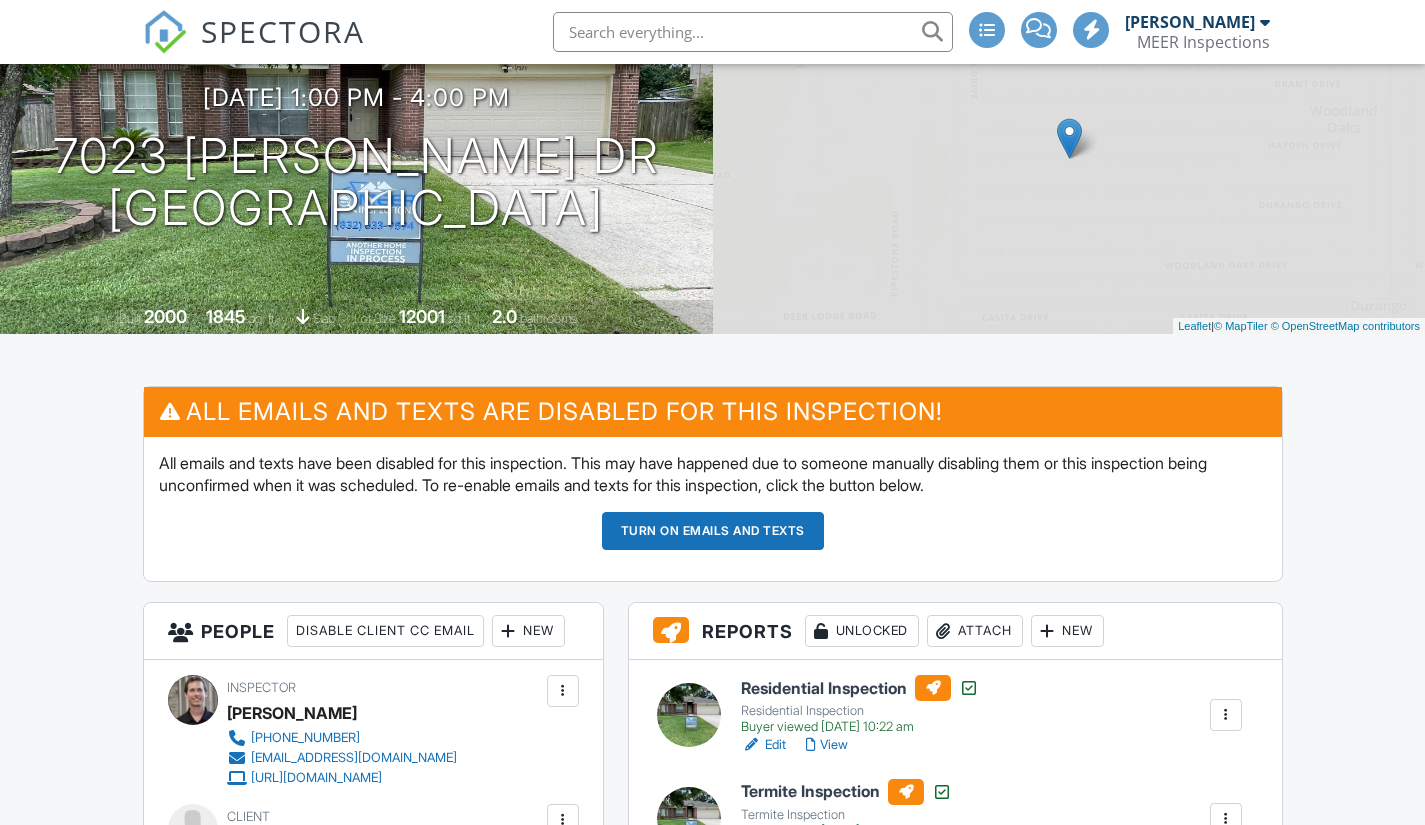 scroll, scrollTop: 0, scrollLeft: 0, axis: both 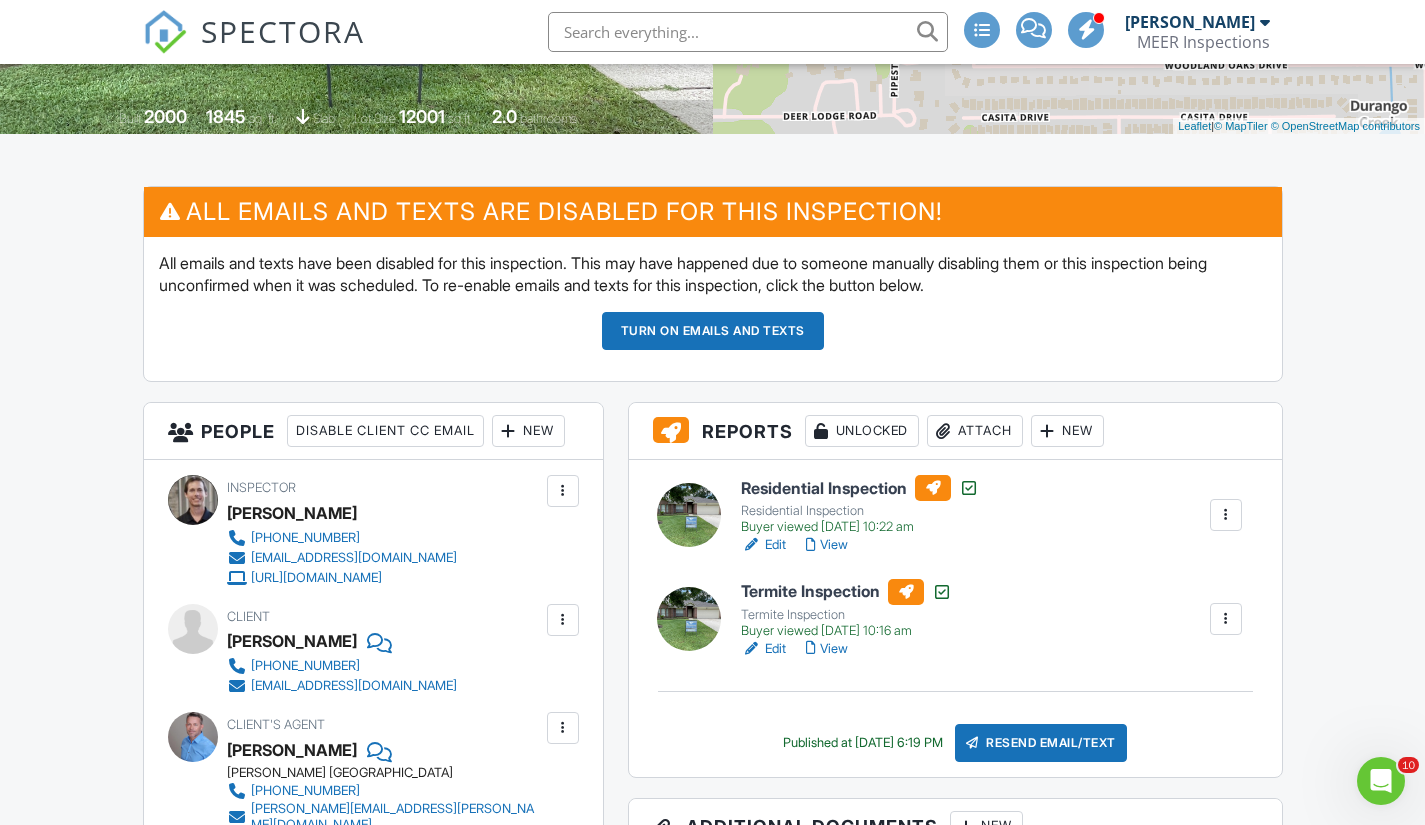 click on "Turn on emails and texts" at bounding box center [713, 331] 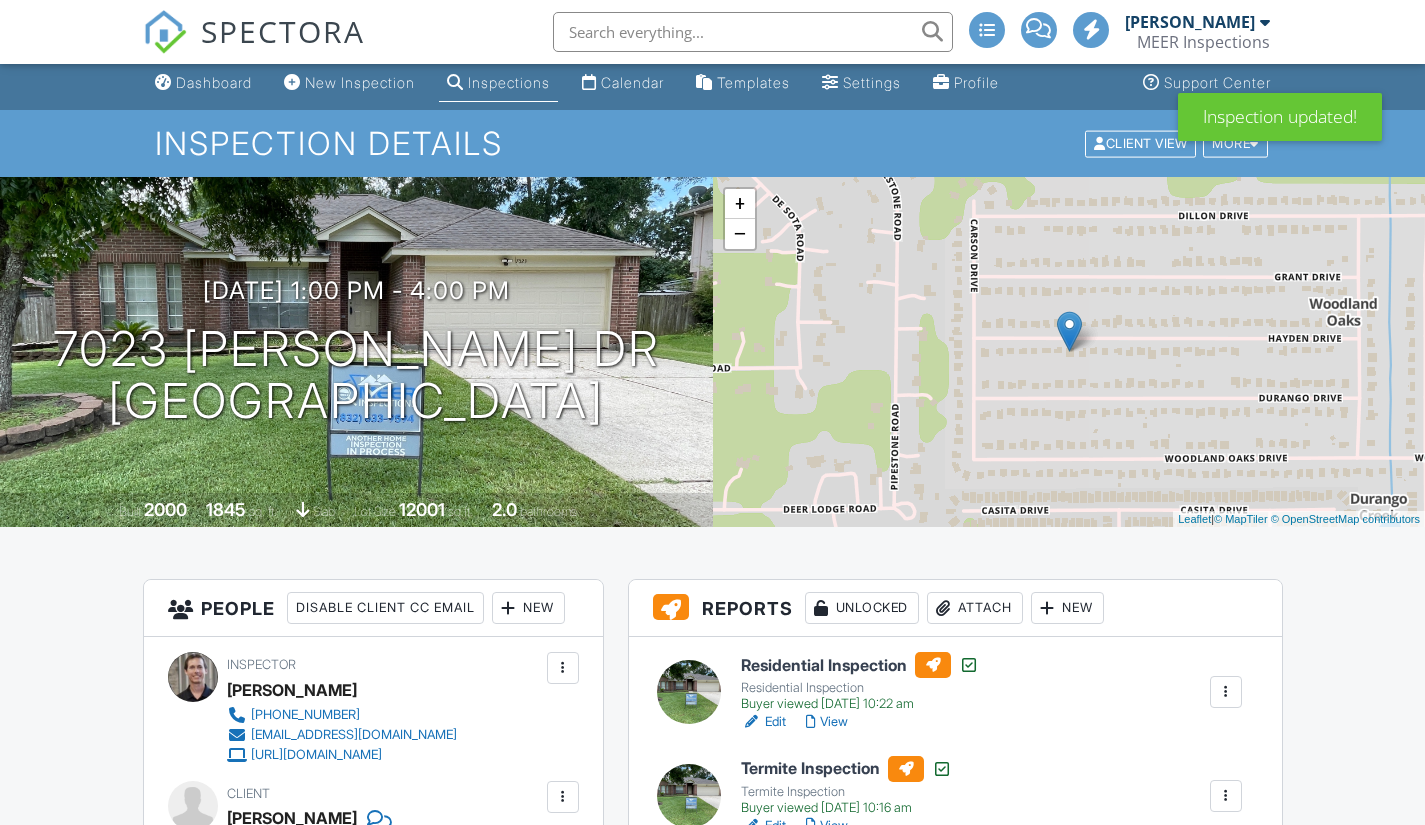 scroll, scrollTop: 500, scrollLeft: 0, axis: vertical 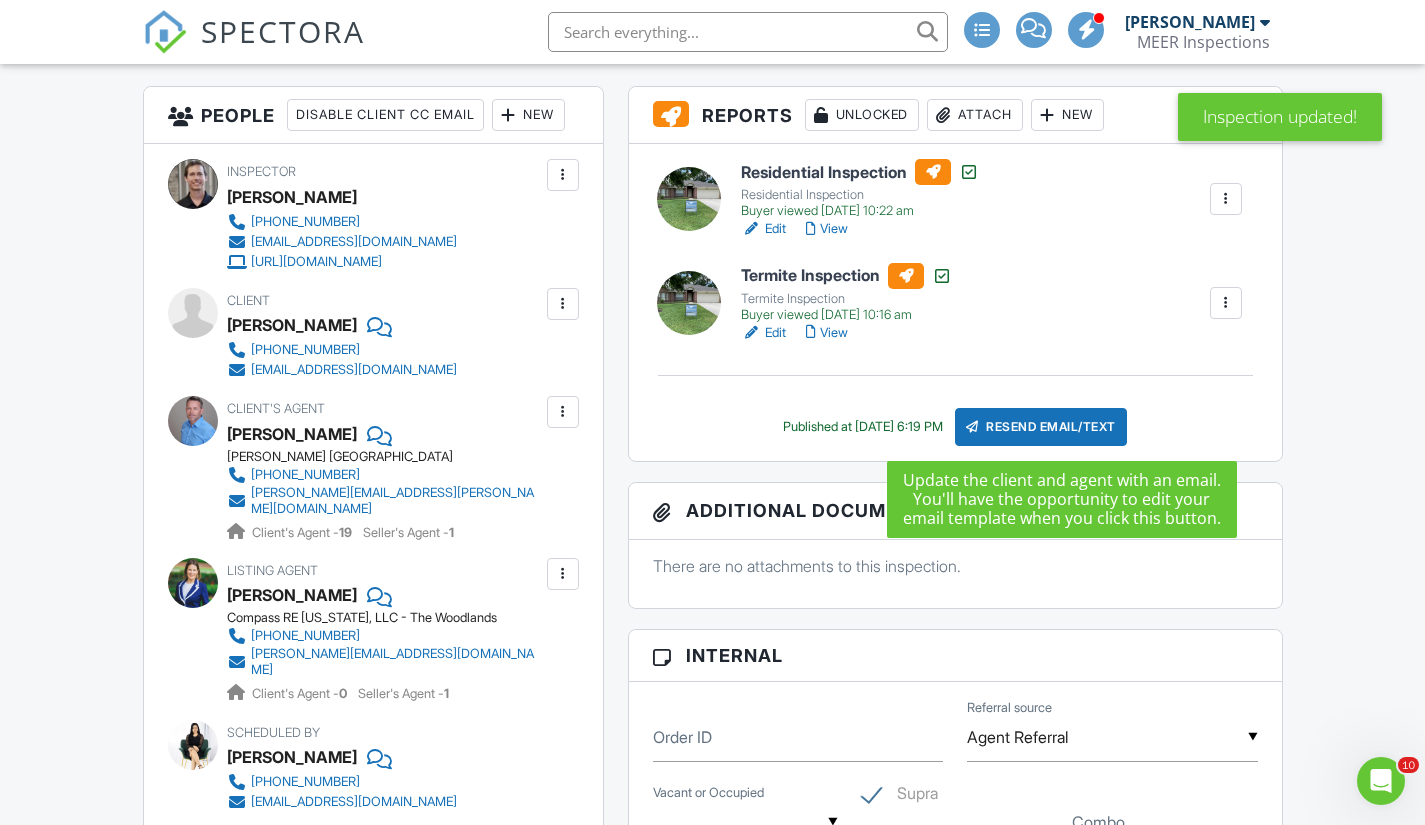 click on "Resend Email/Text" at bounding box center [1041, 427] 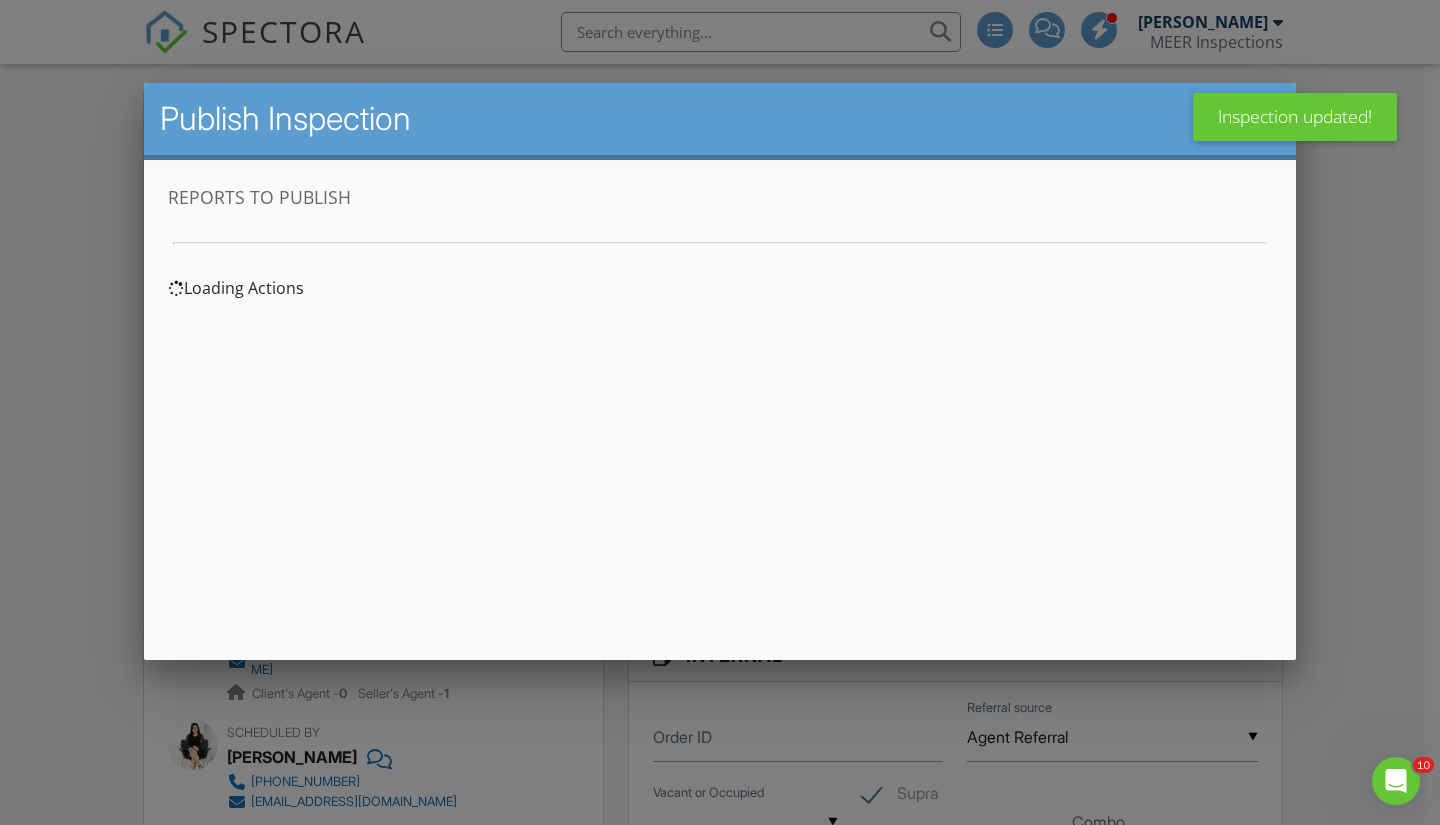 scroll, scrollTop: 0, scrollLeft: 0, axis: both 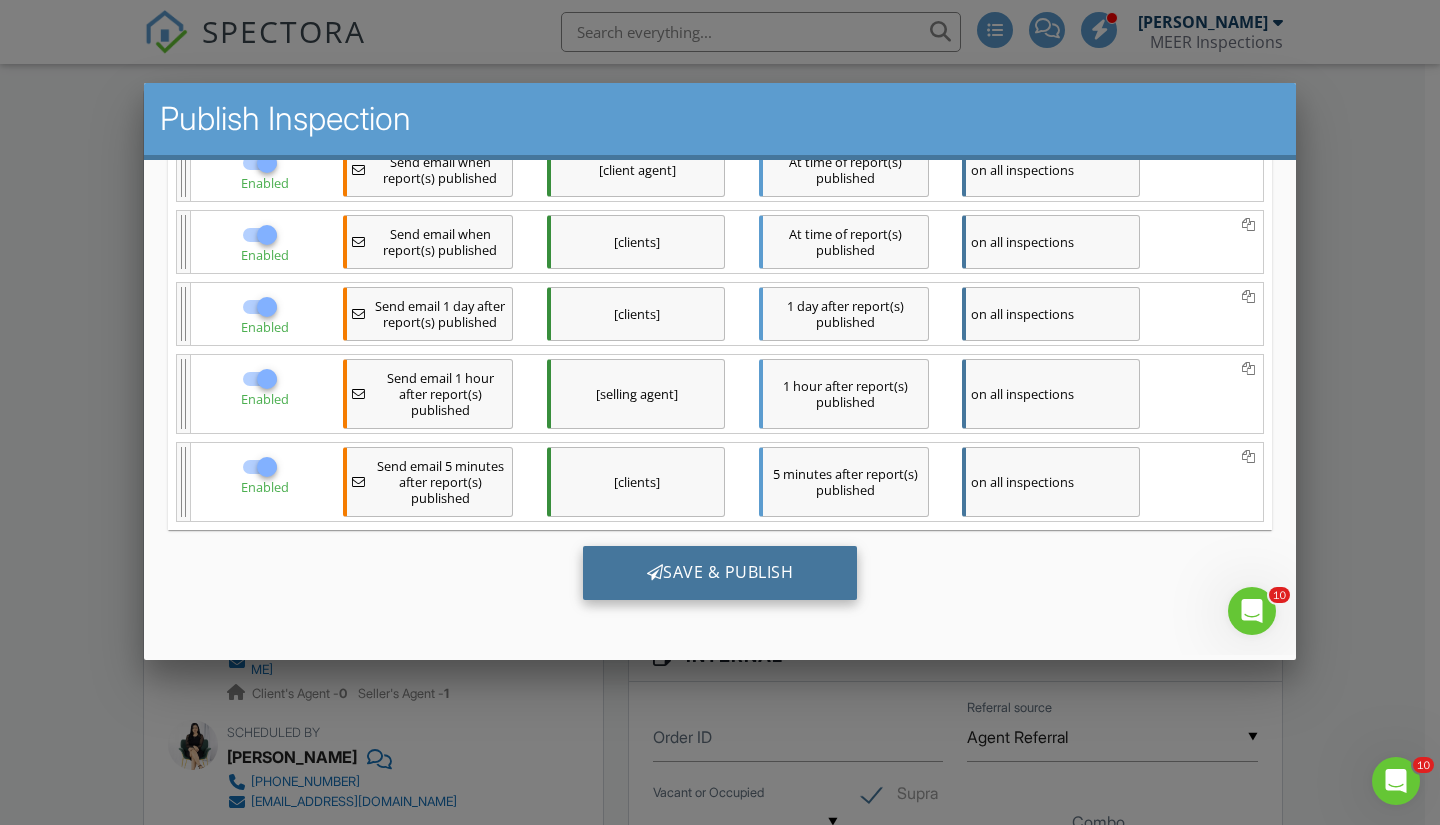 click on "Save & Publish" at bounding box center (720, 572) 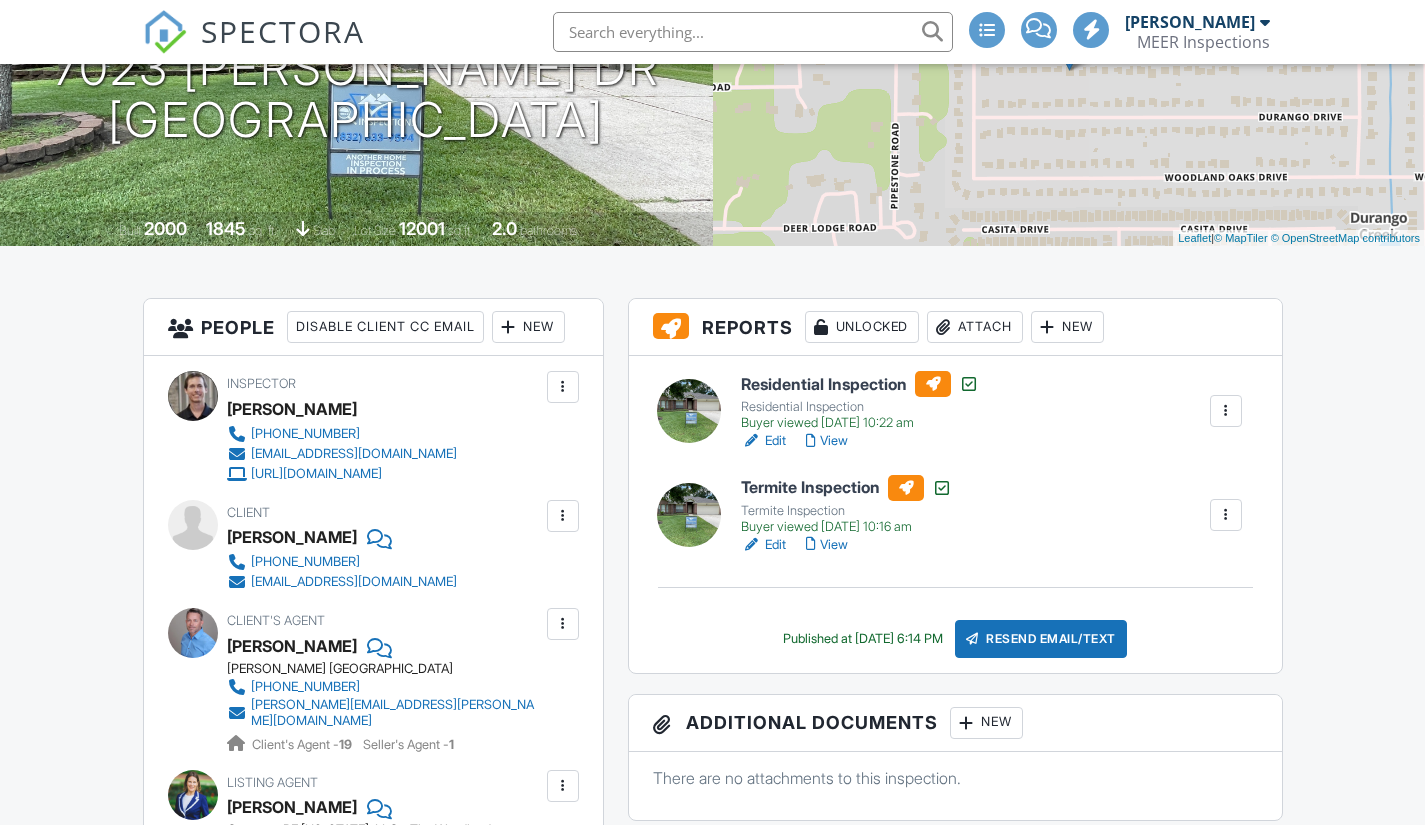 scroll, scrollTop: 1902, scrollLeft: 0, axis: vertical 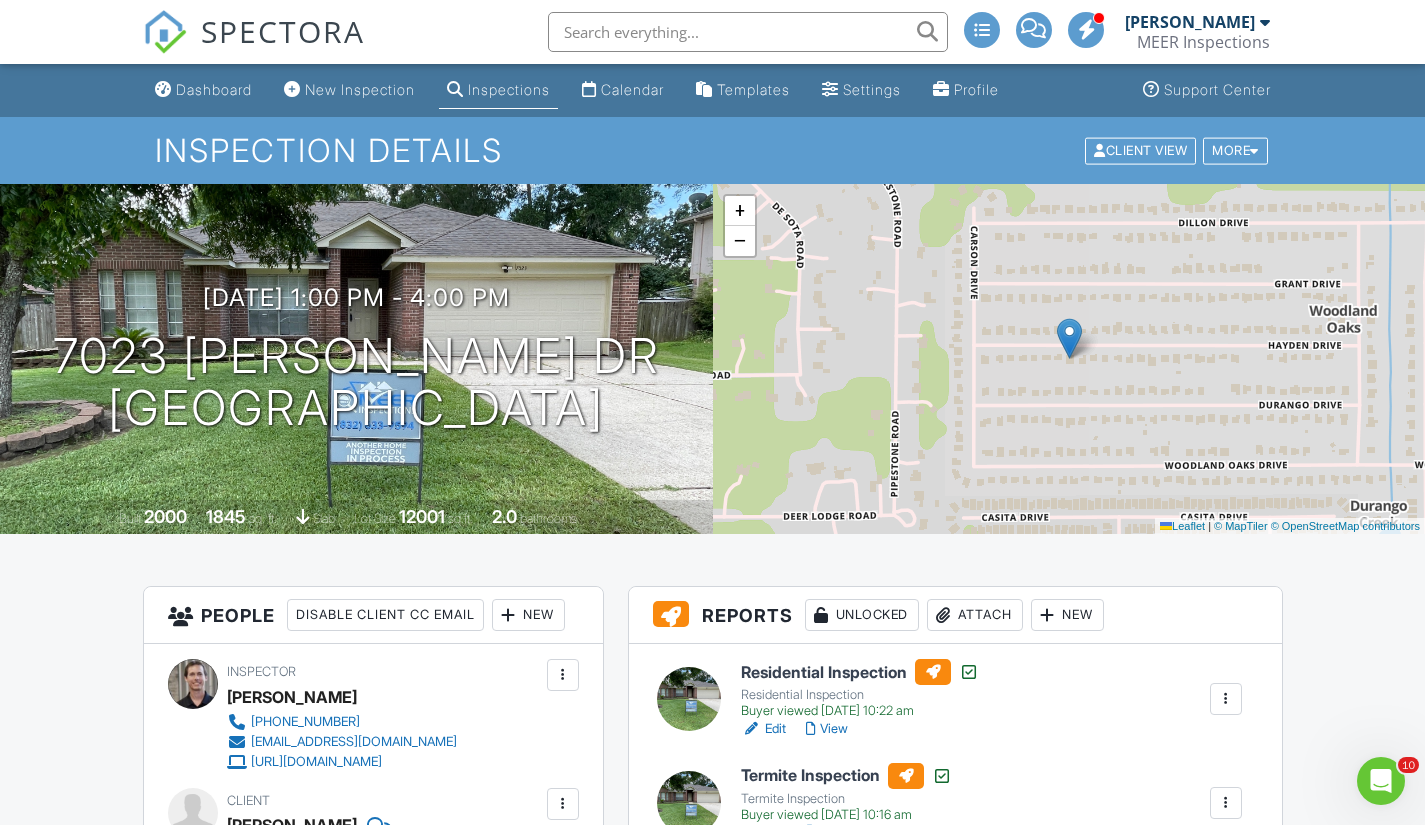 click on "MEER Inspections" at bounding box center [1203, 42] 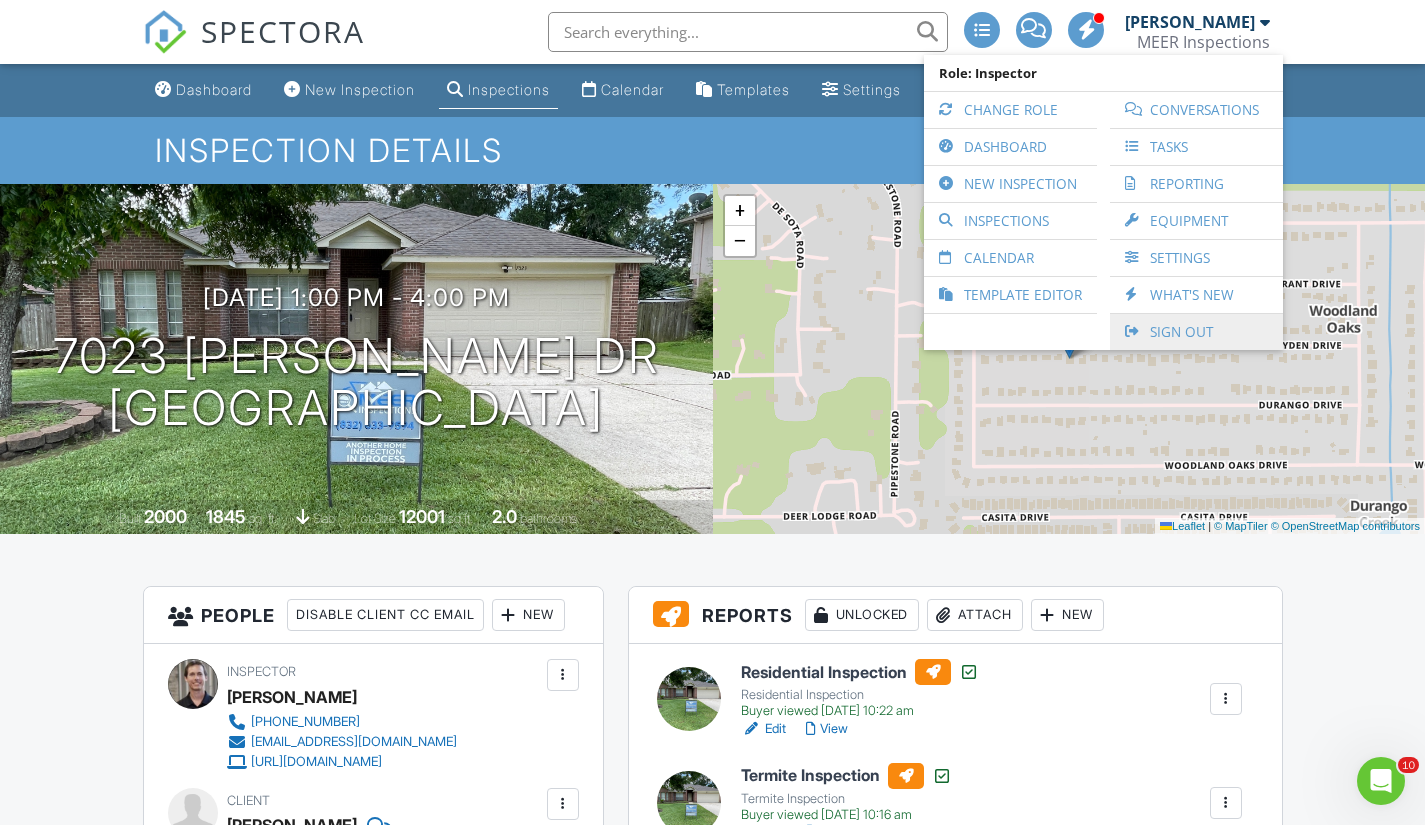 click on "Sign Out" at bounding box center (1196, 332) 